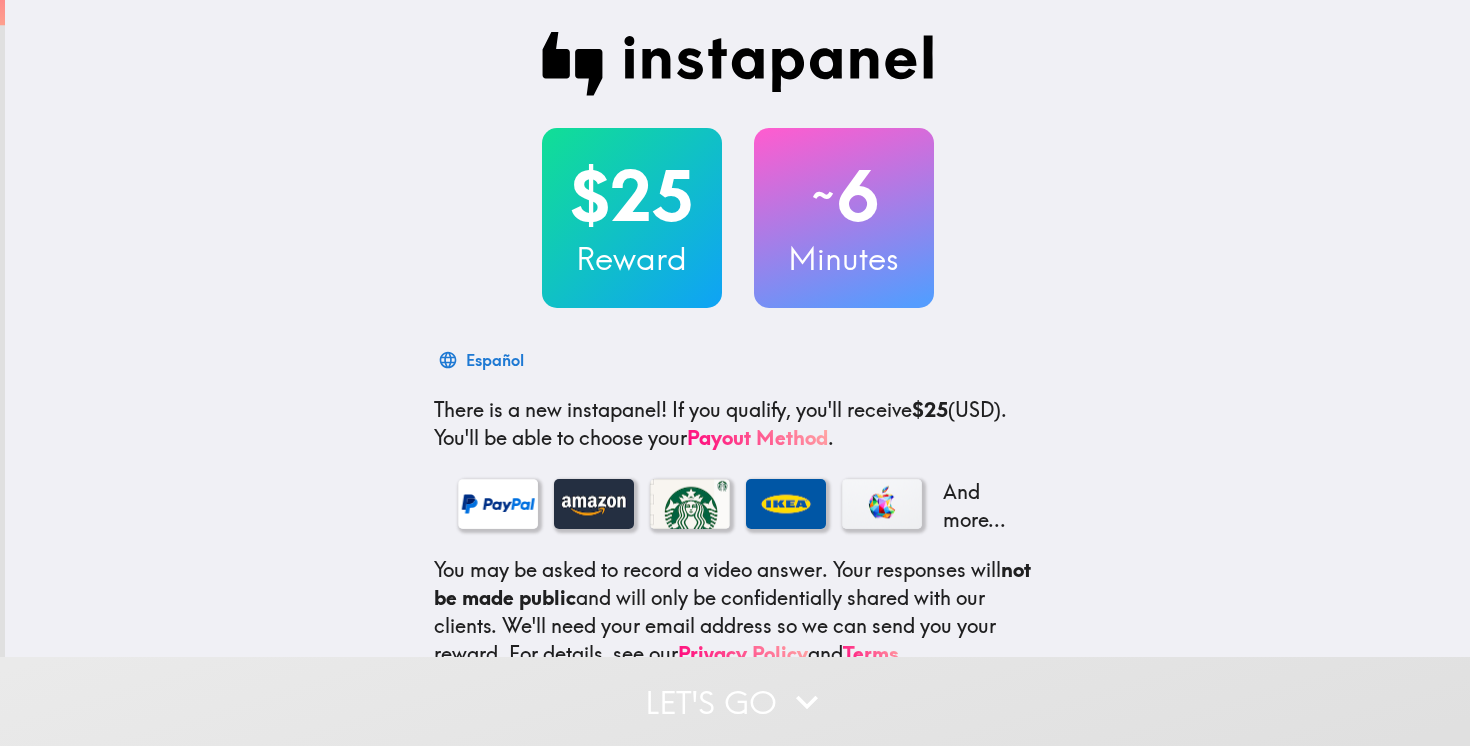 scroll, scrollTop: 0, scrollLeft: 0, axis: both 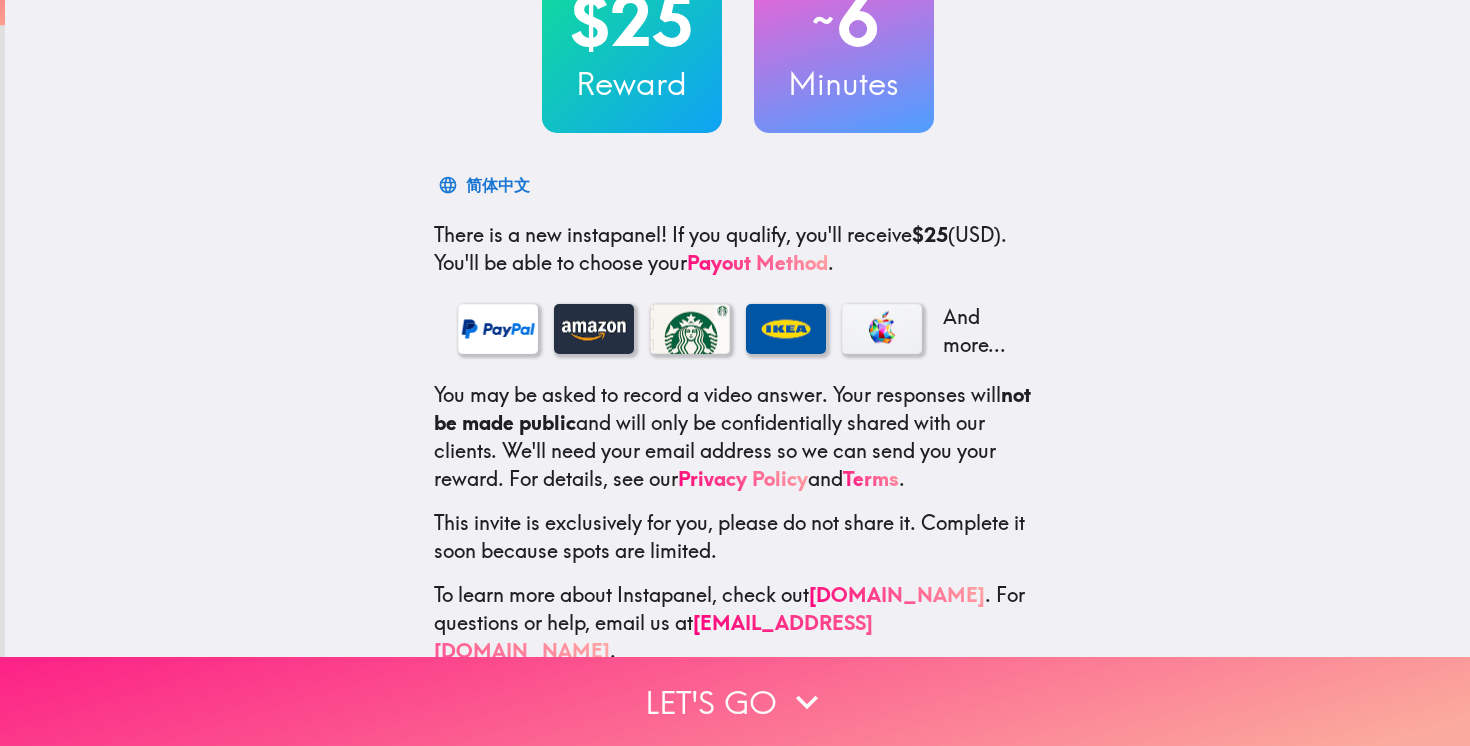 click on "Let's go" at bounding box center (735, 701) 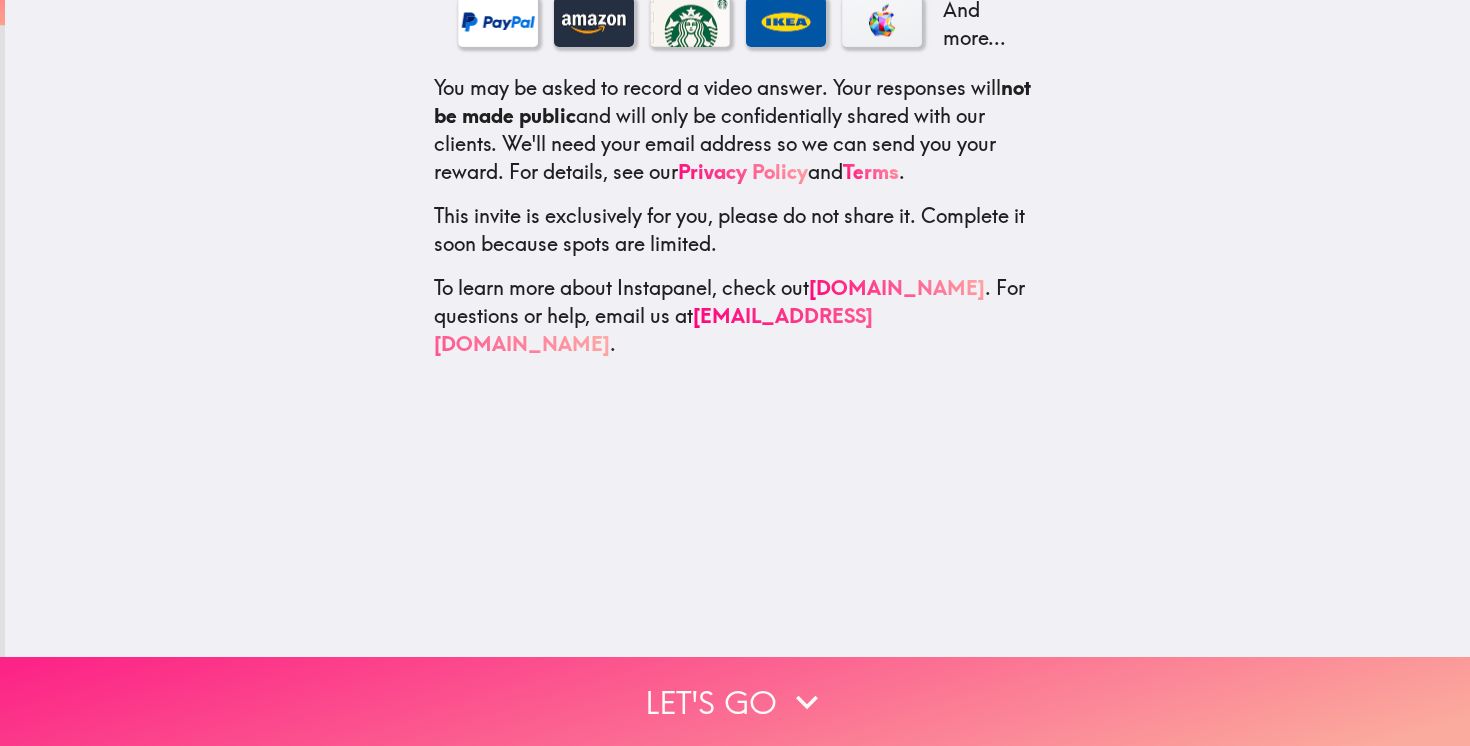 scroll, scrollTop: 0, scrollLeft: 0, axis: both 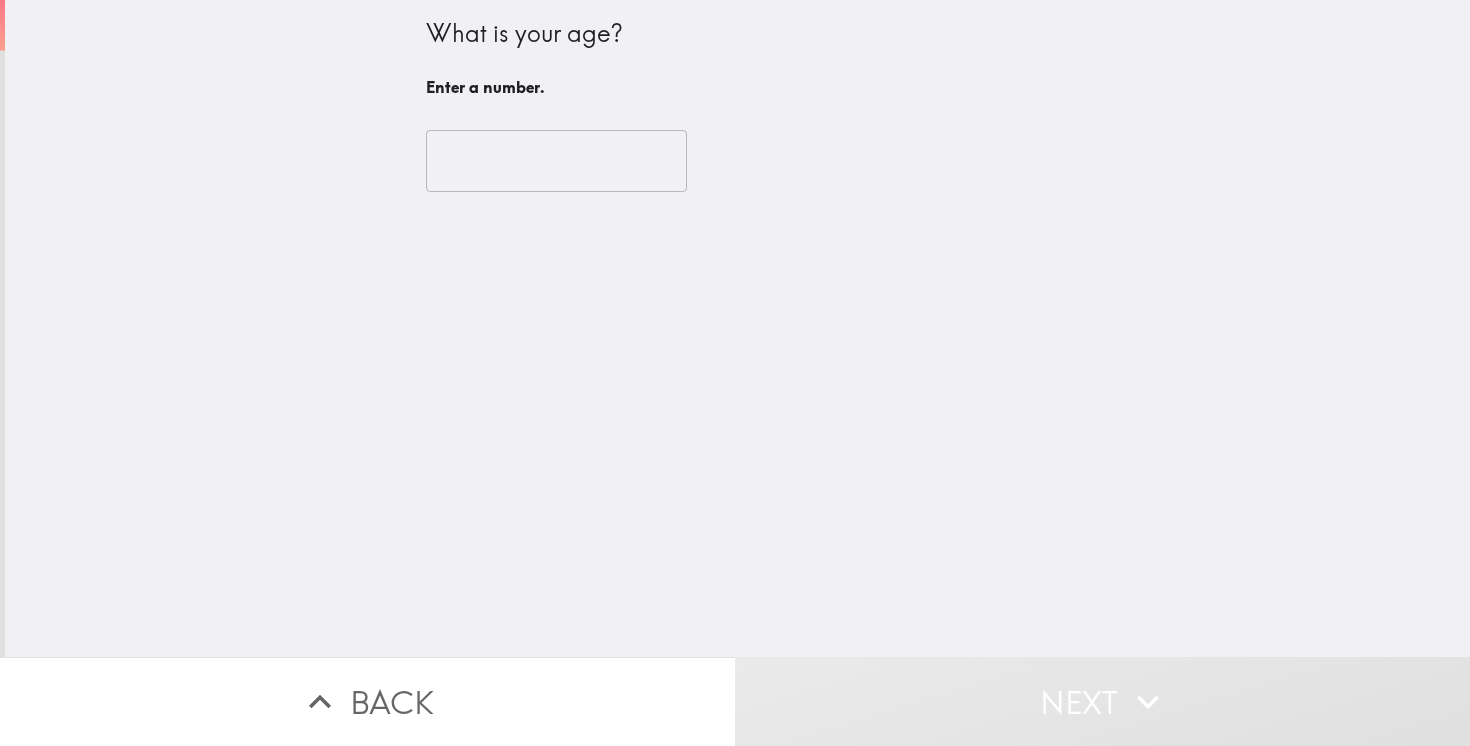 click on "​" at bounding box center [738, 161] 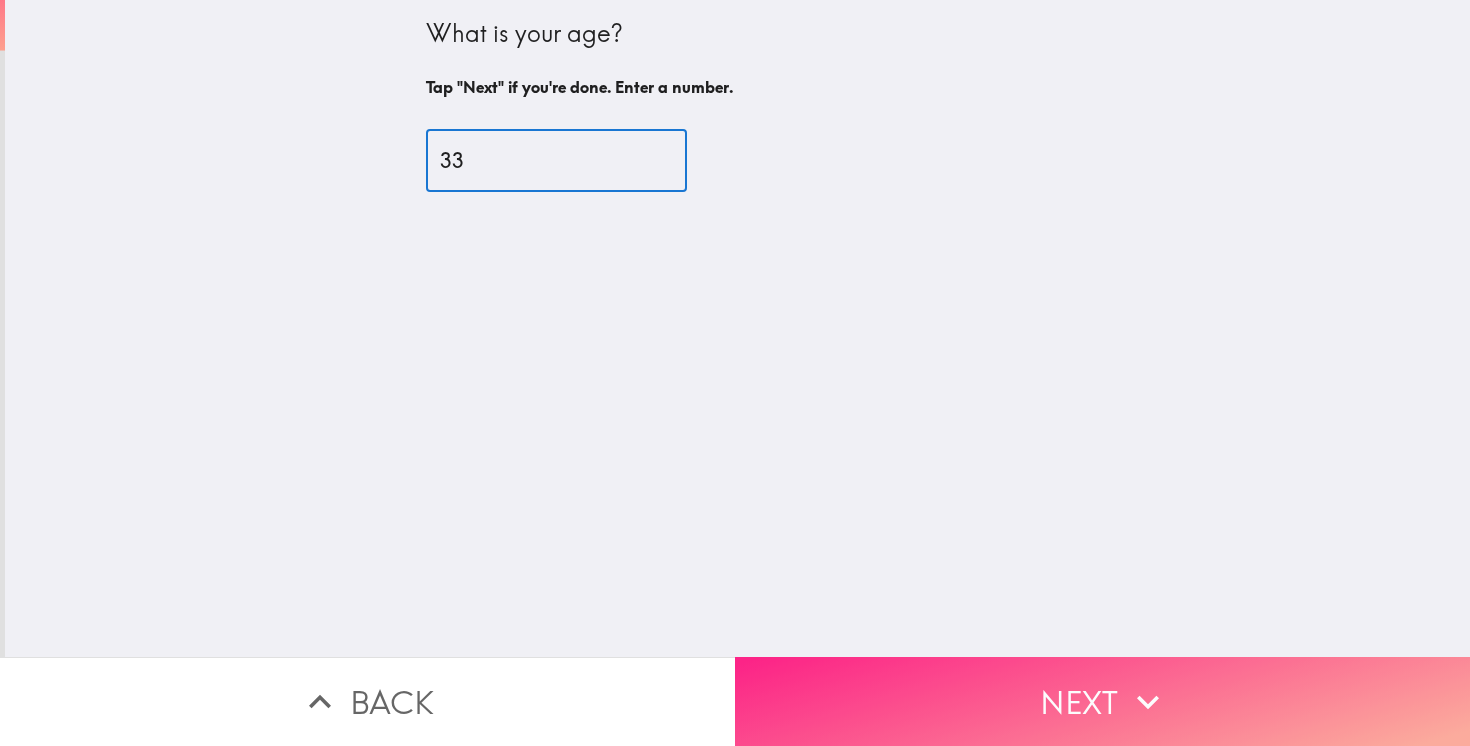 type on "33" 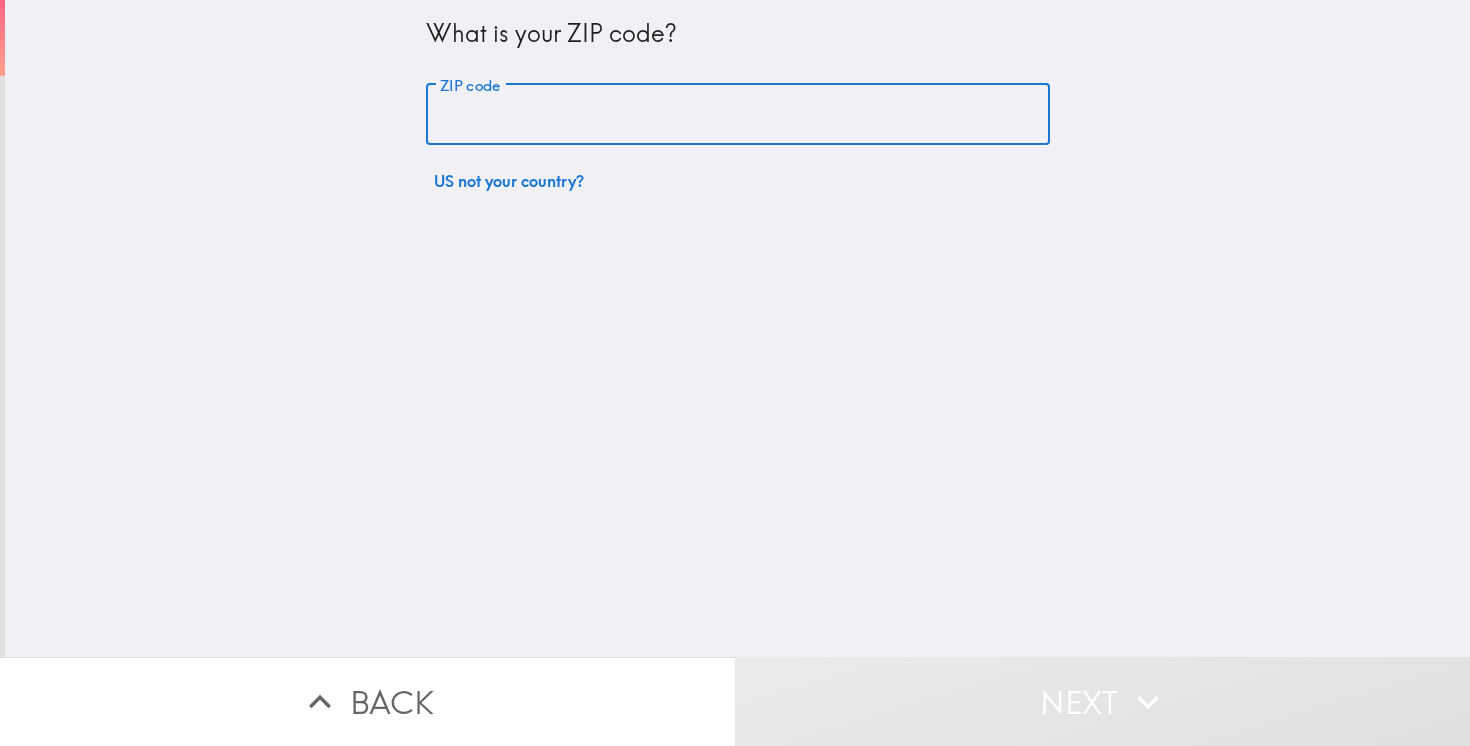 click on "ZIP code" at bounding box center (738, 115) 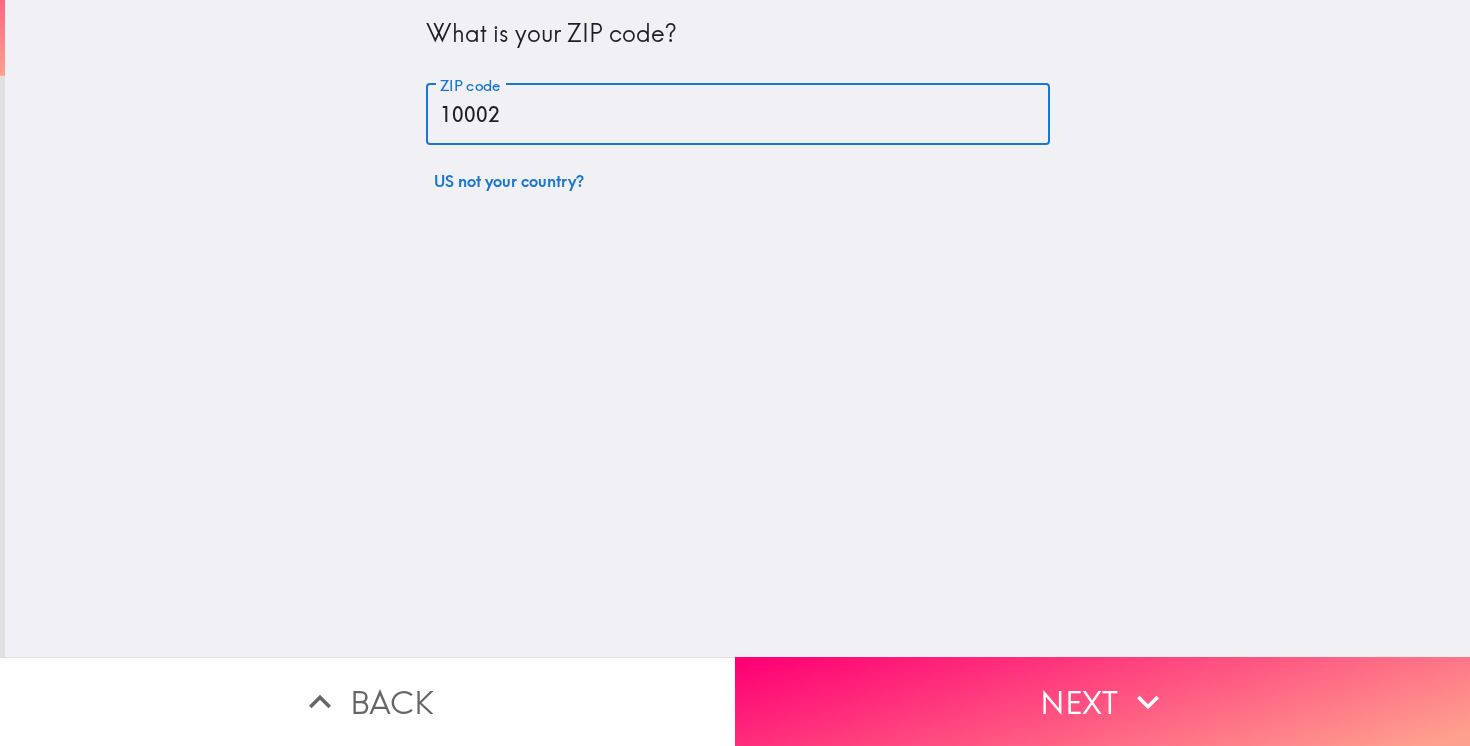 type on "10002" 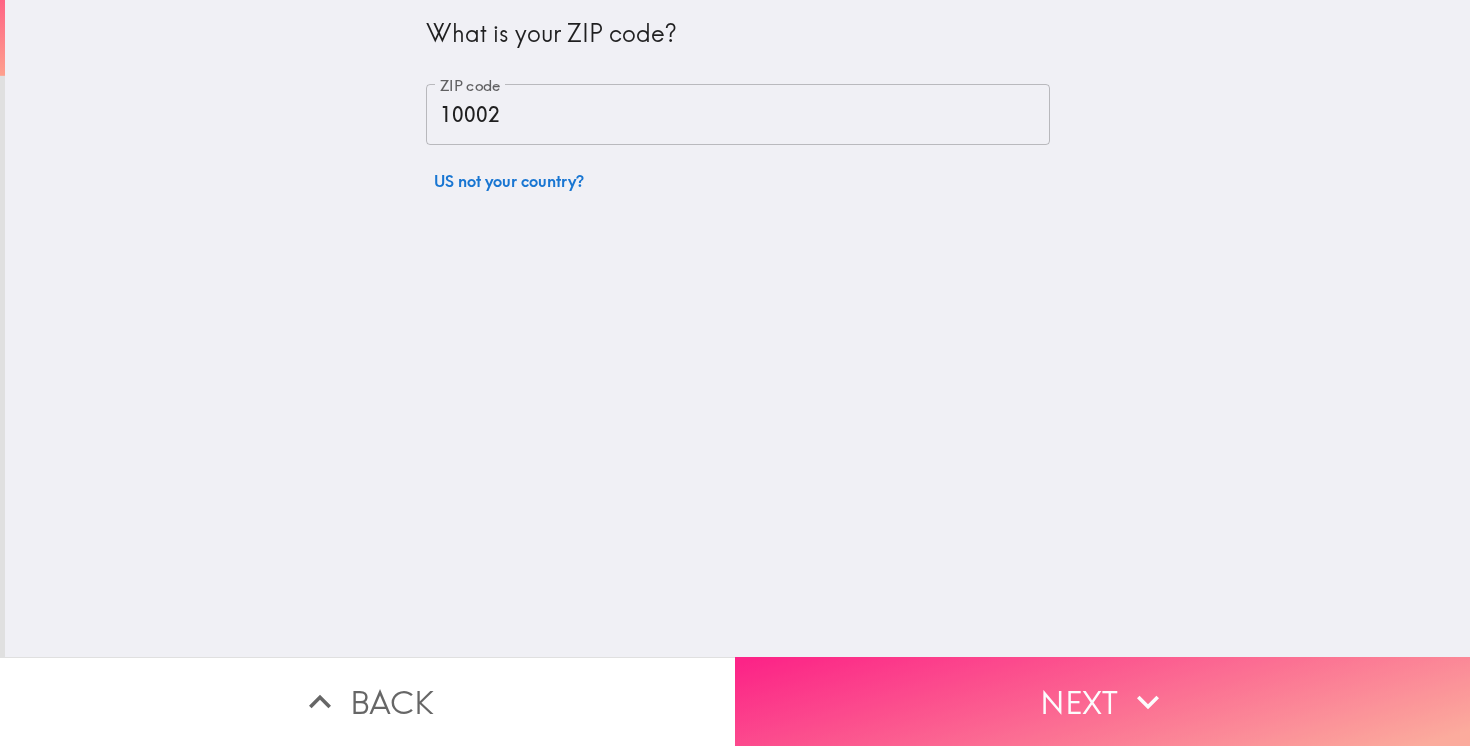 click on "Next" at bounding box center [1102, 701] 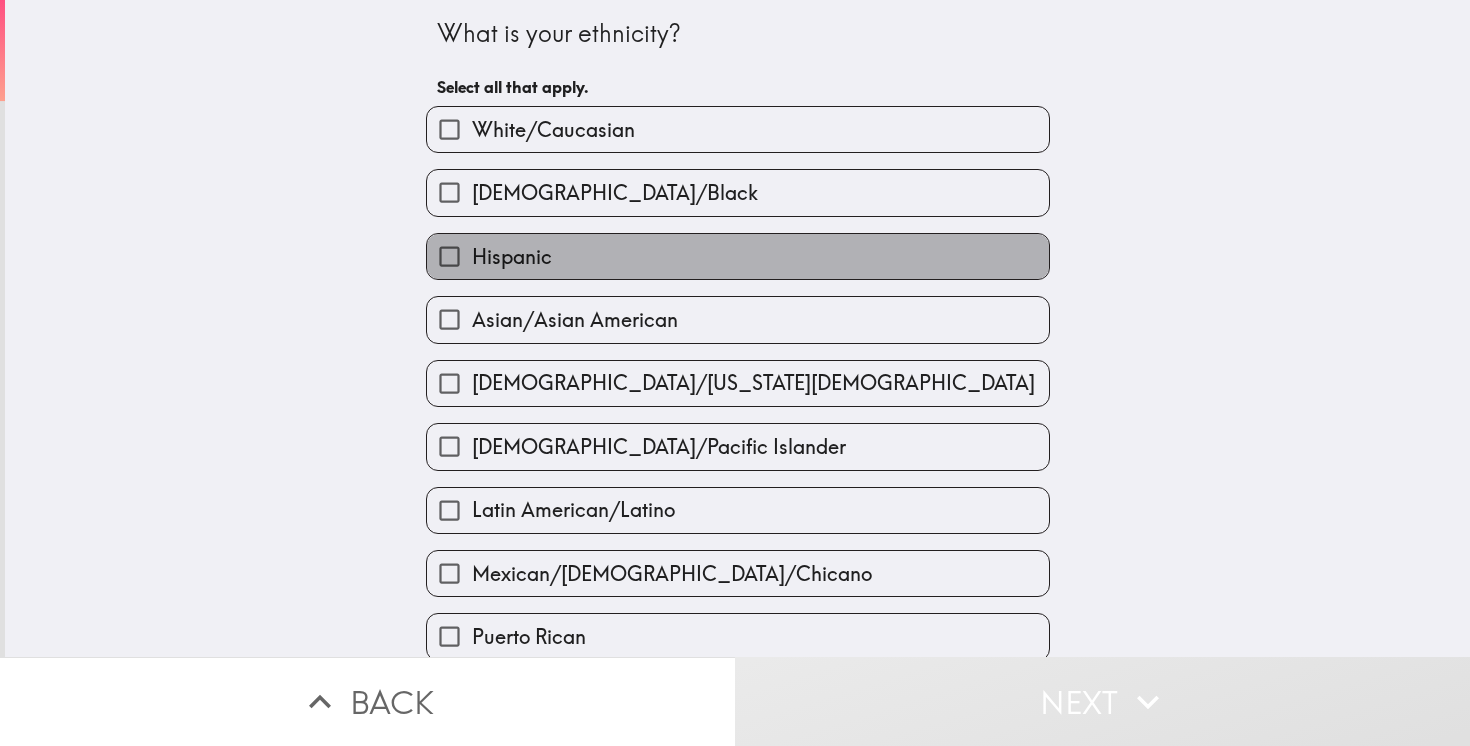 click on "Hispanic" at bounding box center [738, 256] 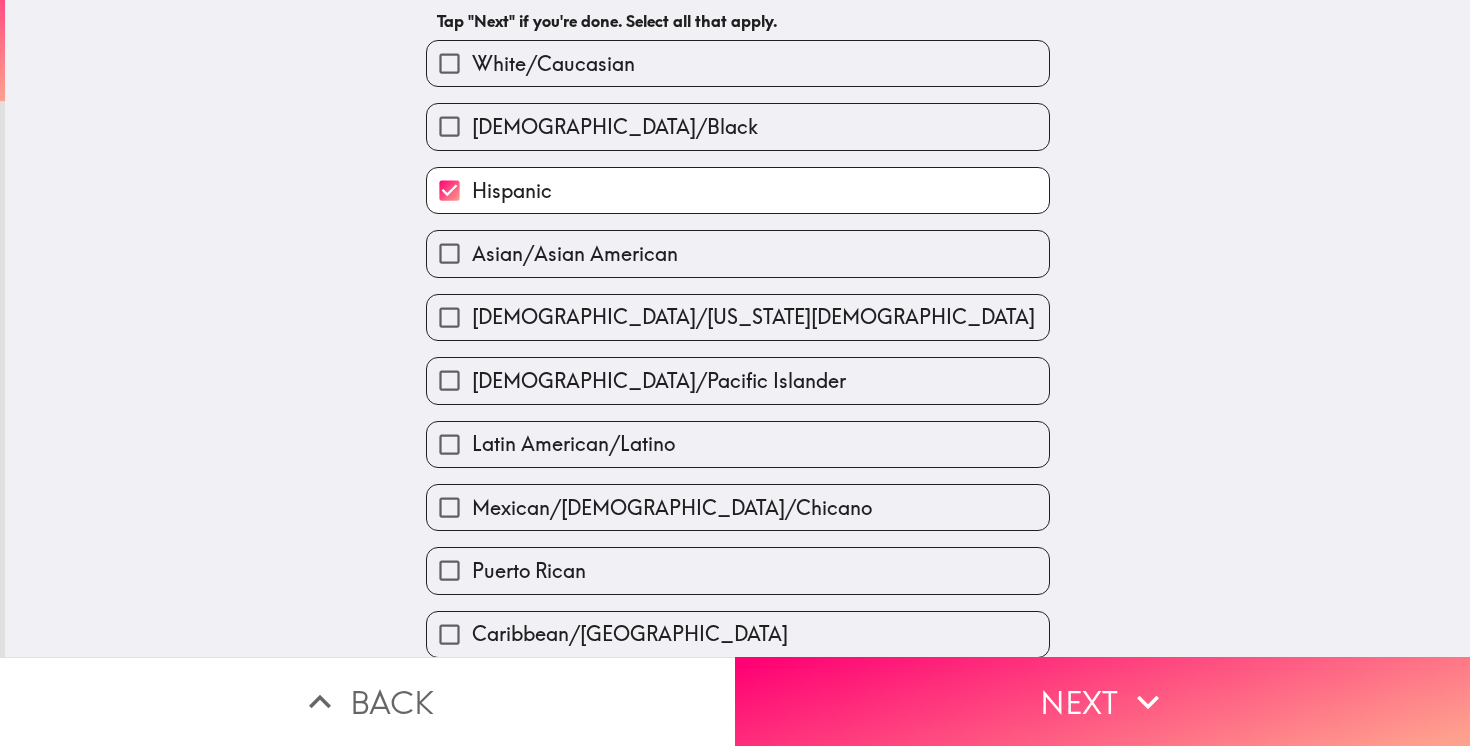 scroll, scrollTop: 74, scrollLeft: 0, axis: vertical 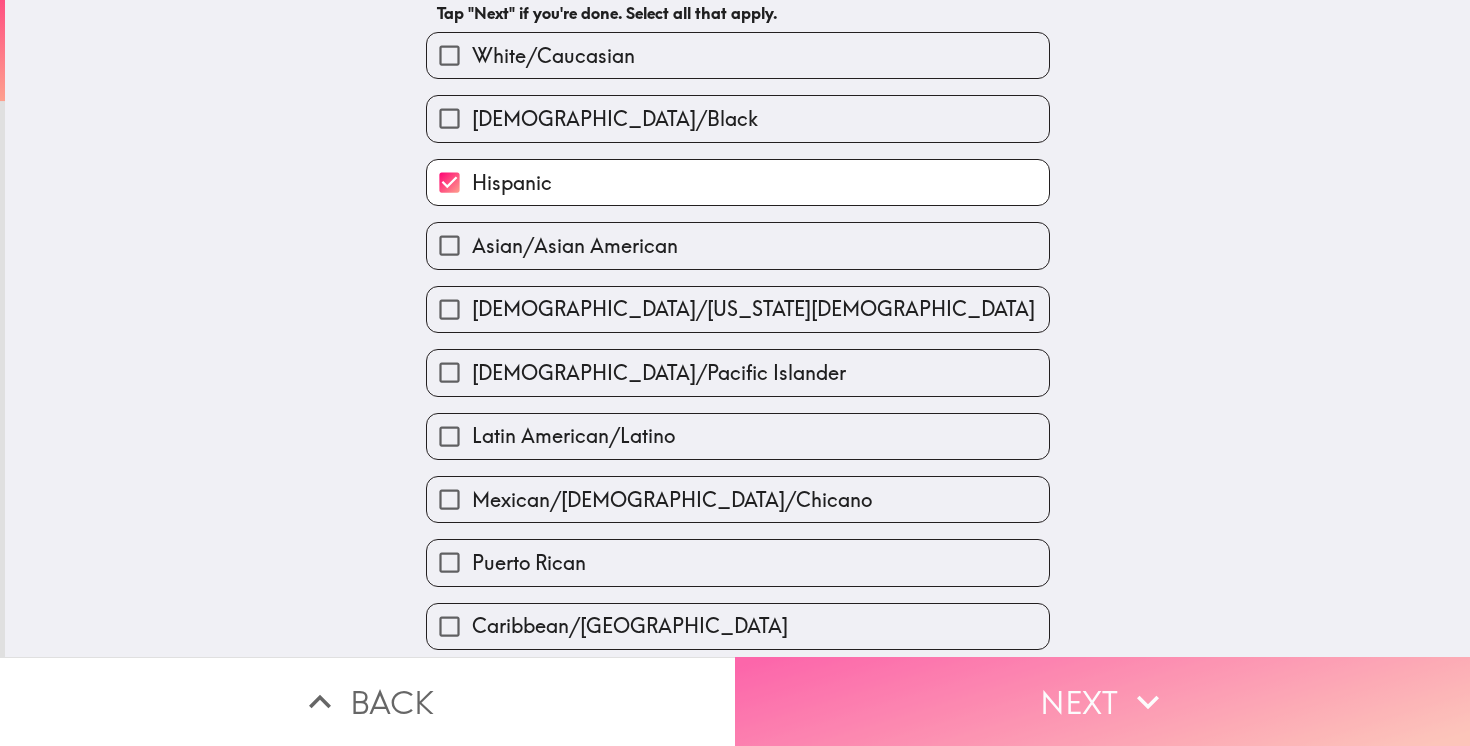 click on "Next" at bounding box center [1102, 701] 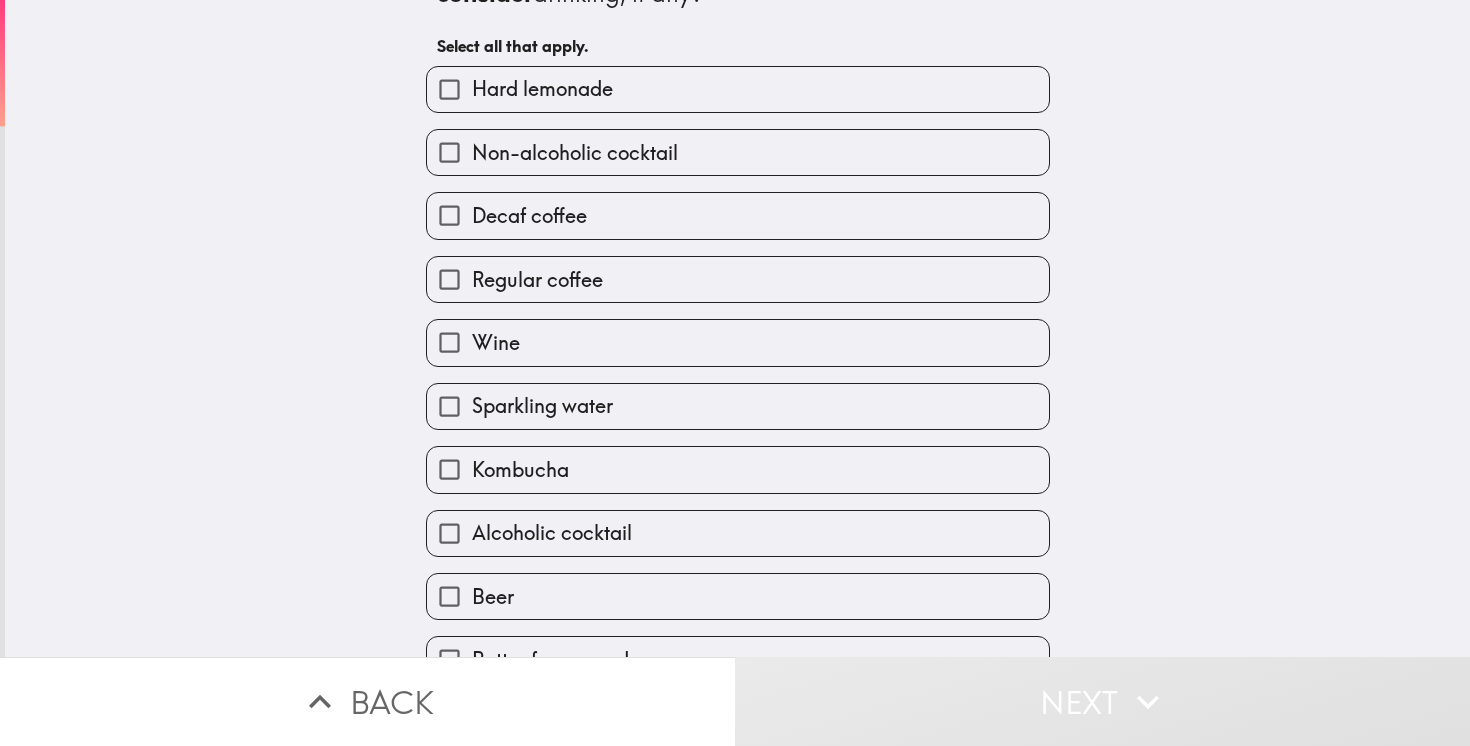 scroll, scrollTop: 0, scrollLeft: 0, axis: both 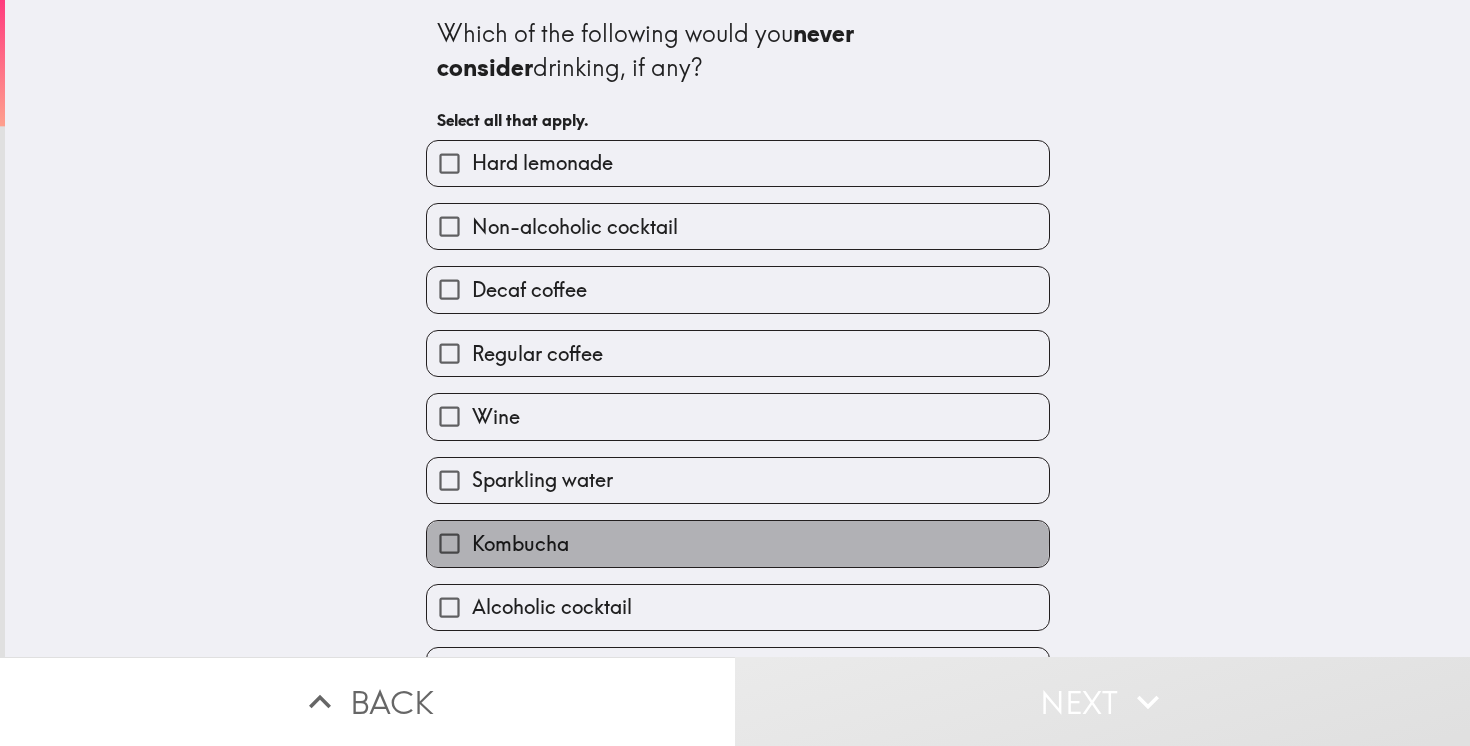 click on "Kombucha" at bounding box center (738, 543) 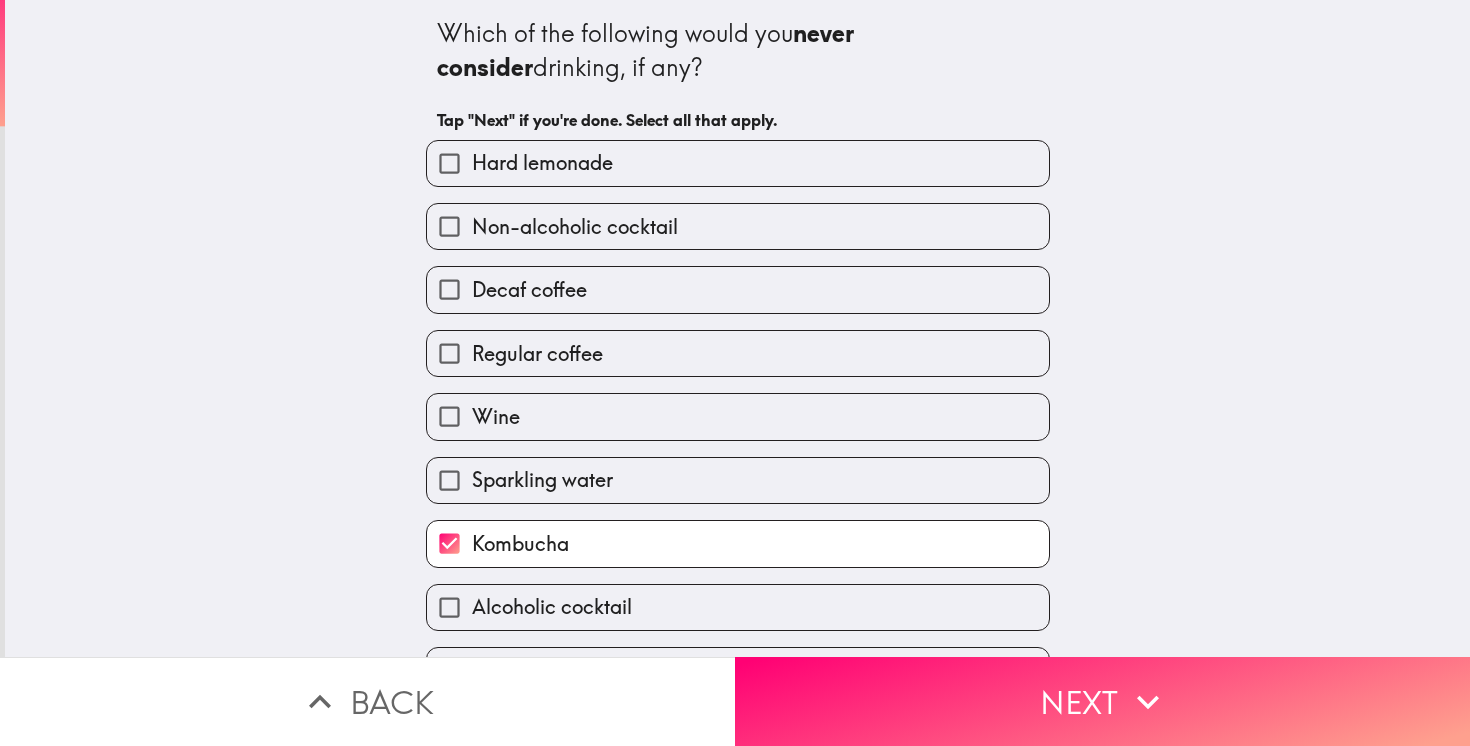 click on "Kombucha" at bounding box center (738, 543) 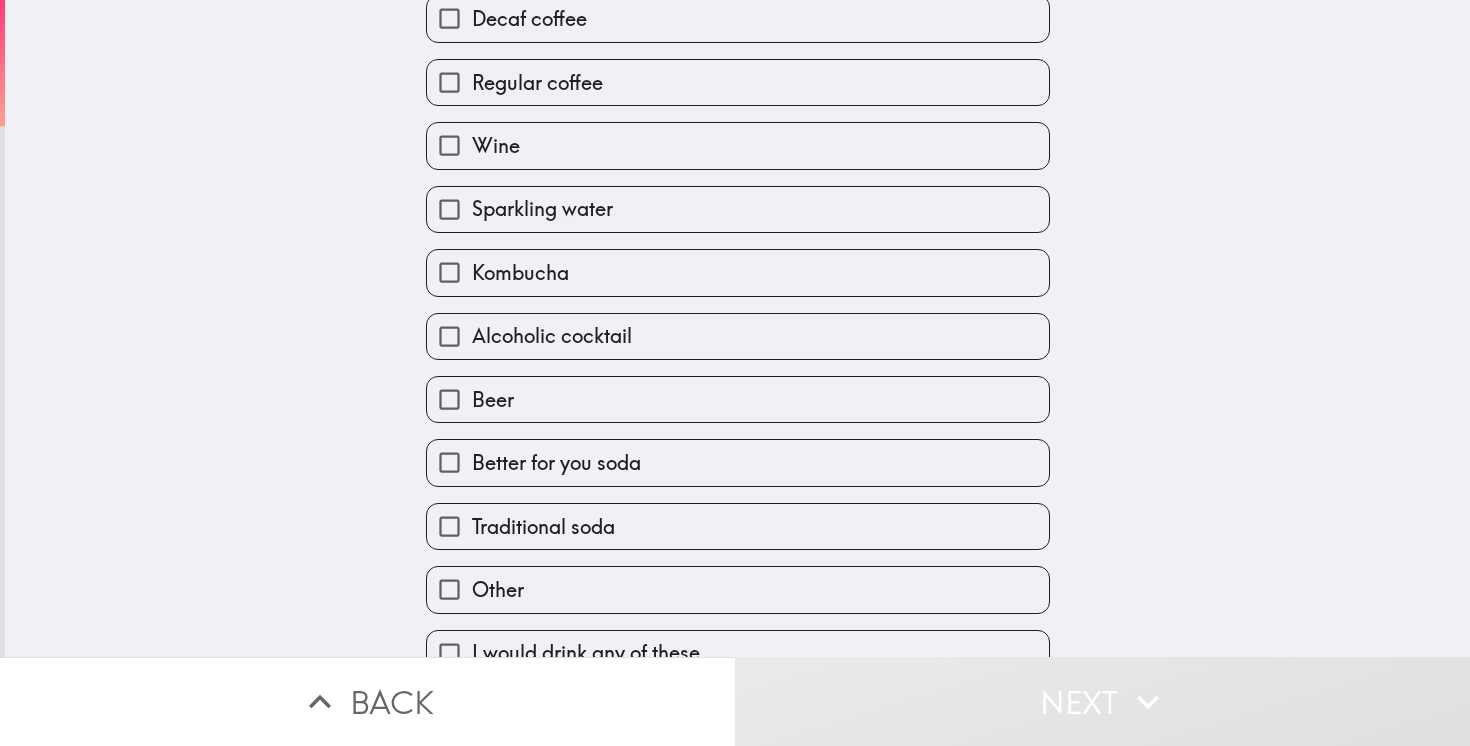 scroll, scrollTop: 304, scrollLeft: 0, axis: vertical 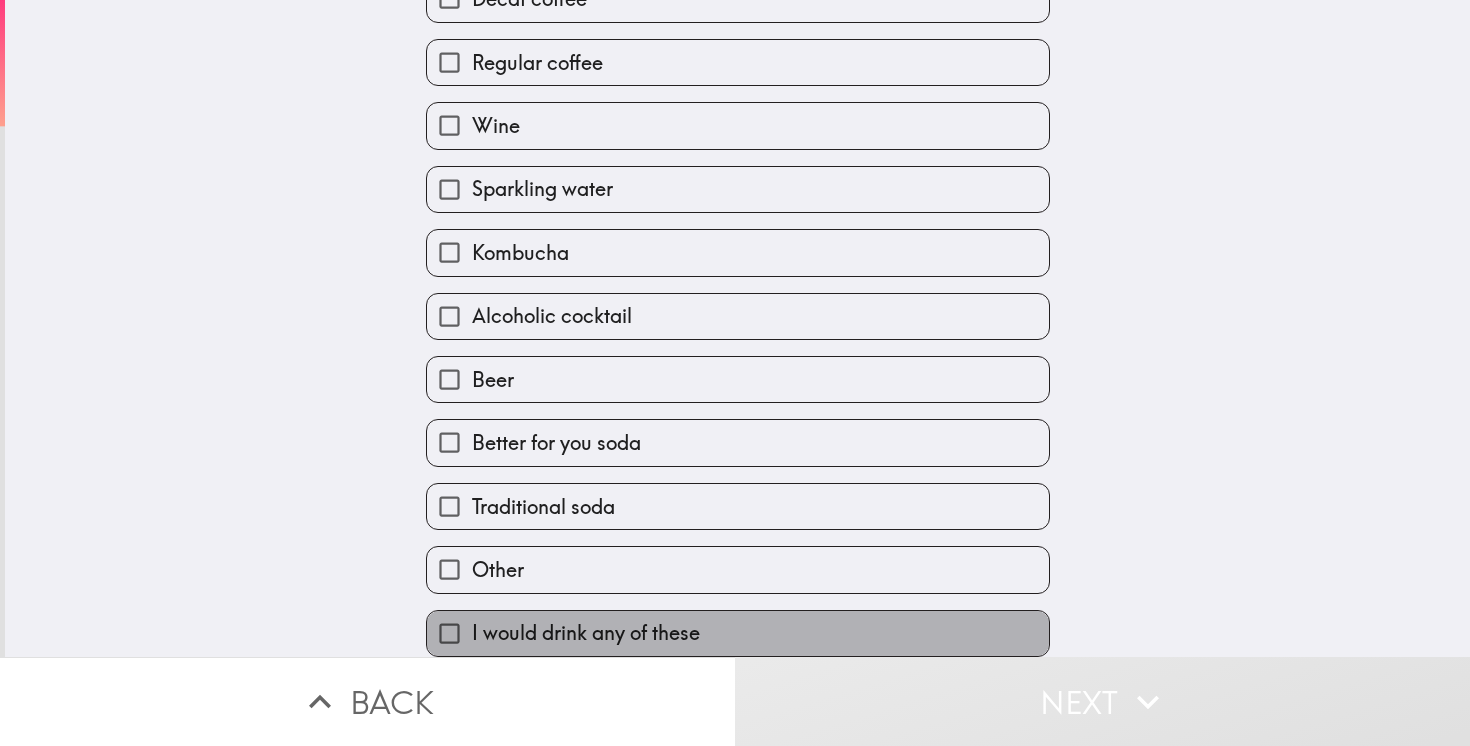 click on "I would drink any of these" at bounding box center [586, 633] 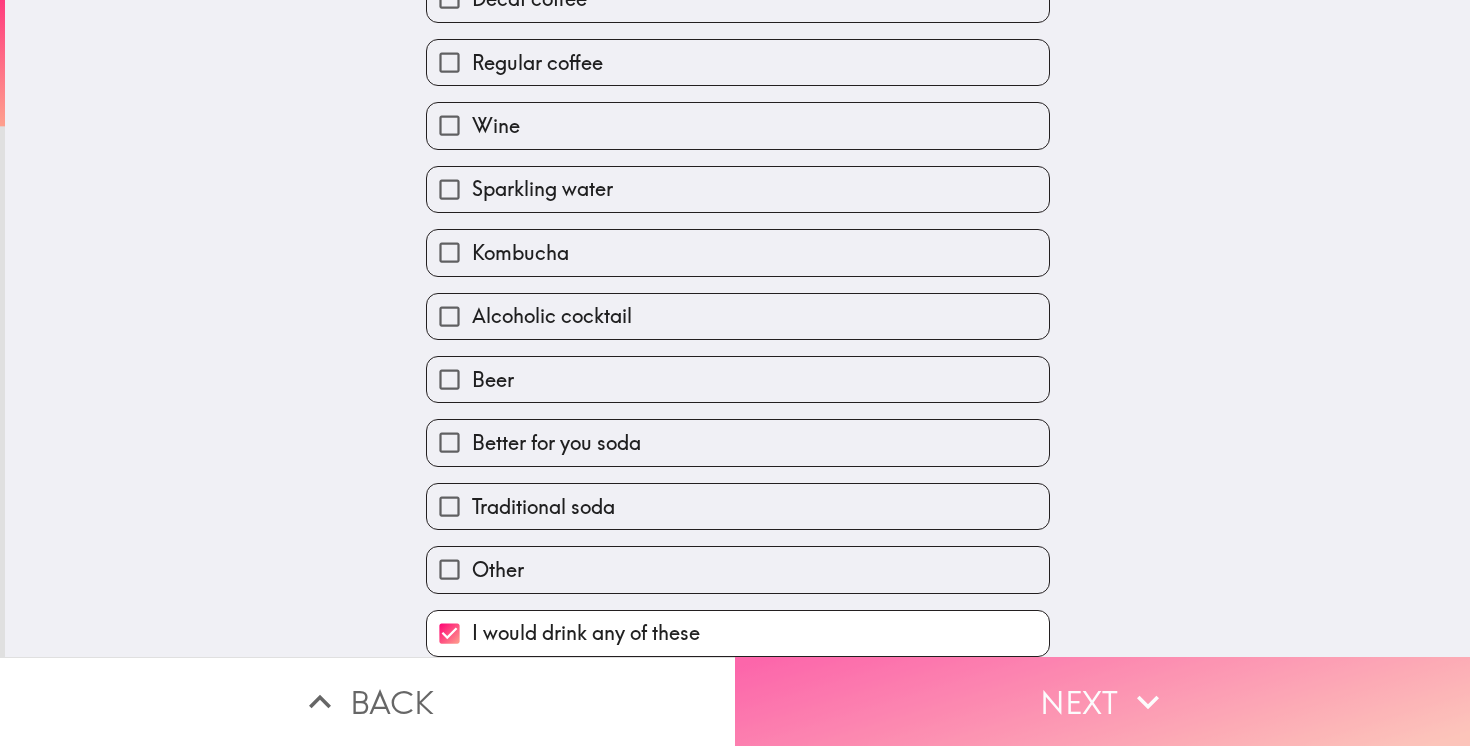 click on "Next" at bounding box center (1102, 701) 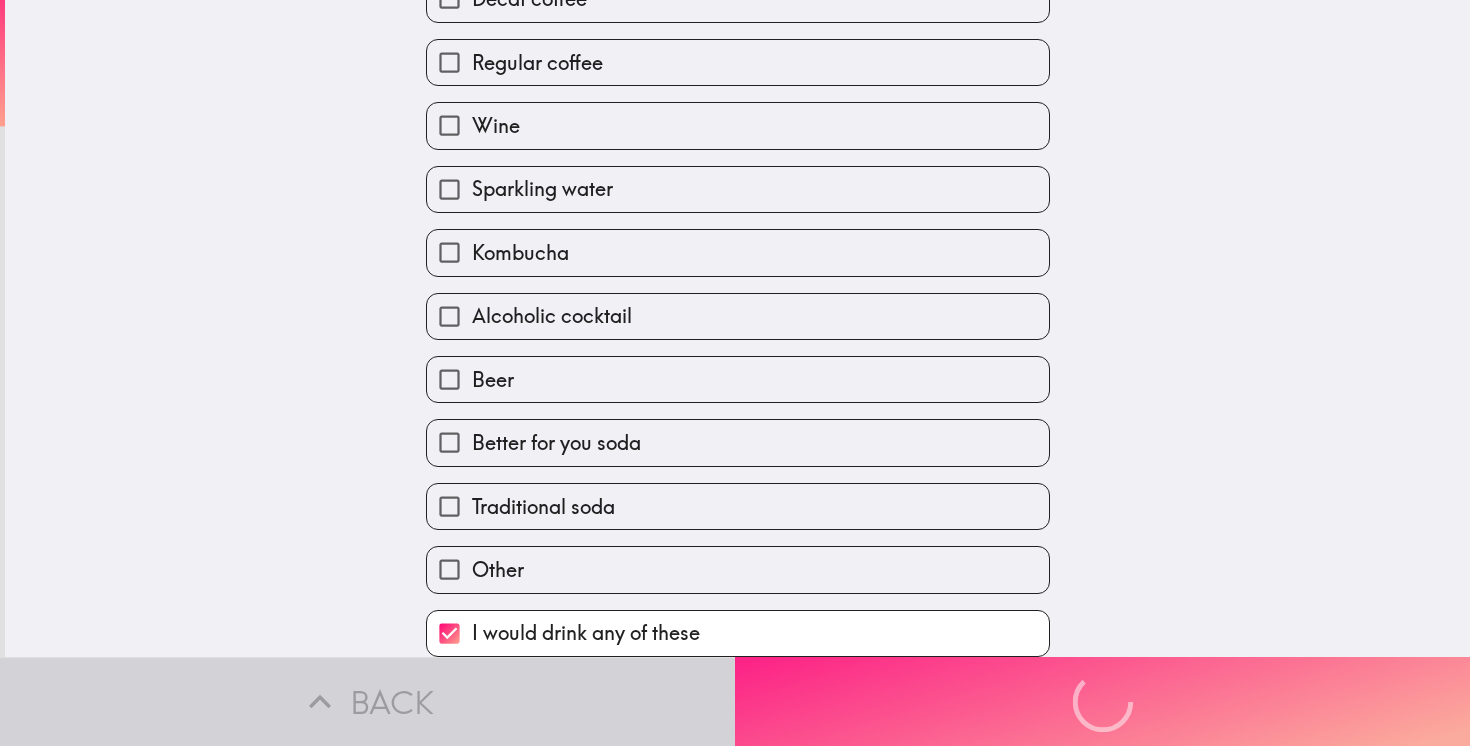 scroll, scrollTop: 0, scrollLeft: 0, axis: both 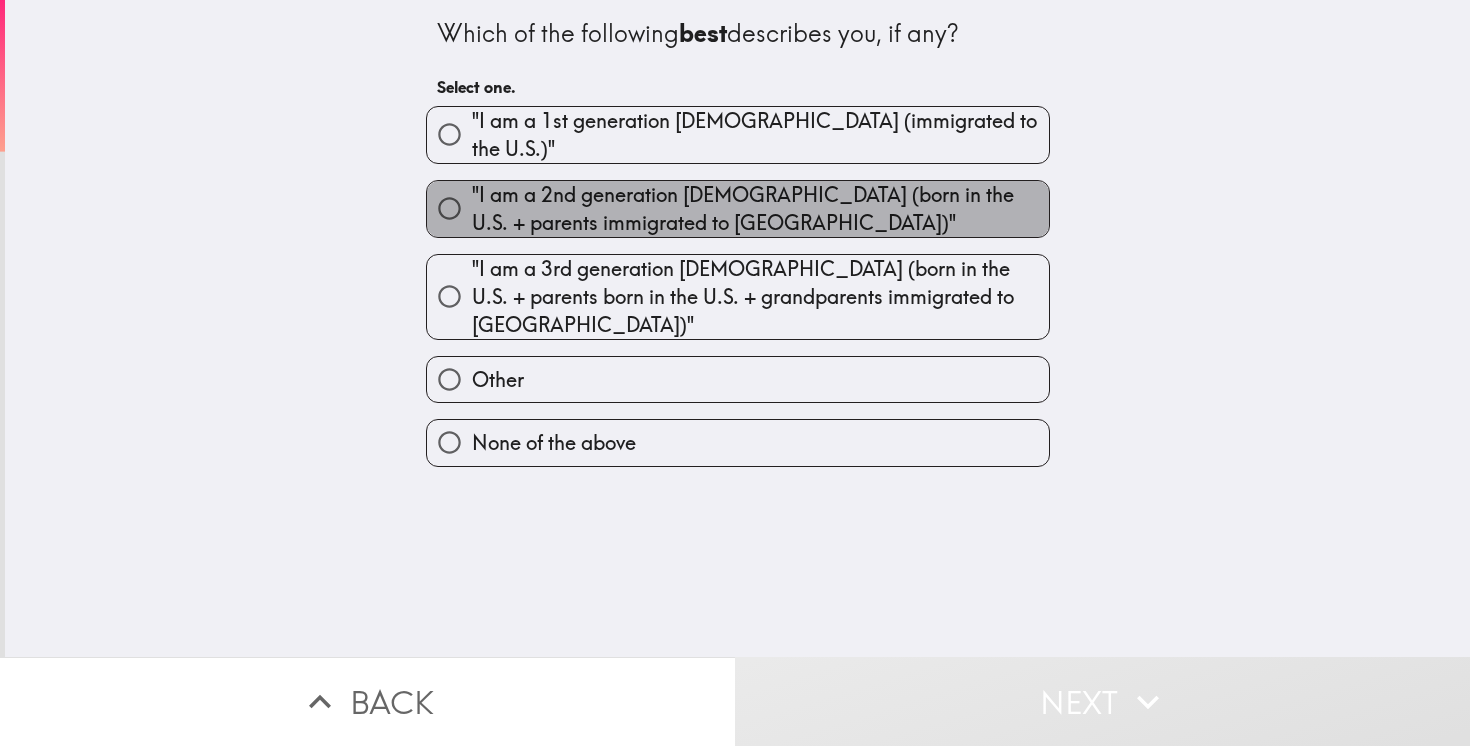 click on ""I am a 2nd generation [DEMOGRAPHIC_DATA] (born in the U.S. + parents immigrated to [GEOGRAPHIC_DATA])"" at bounding box center (760, 209) 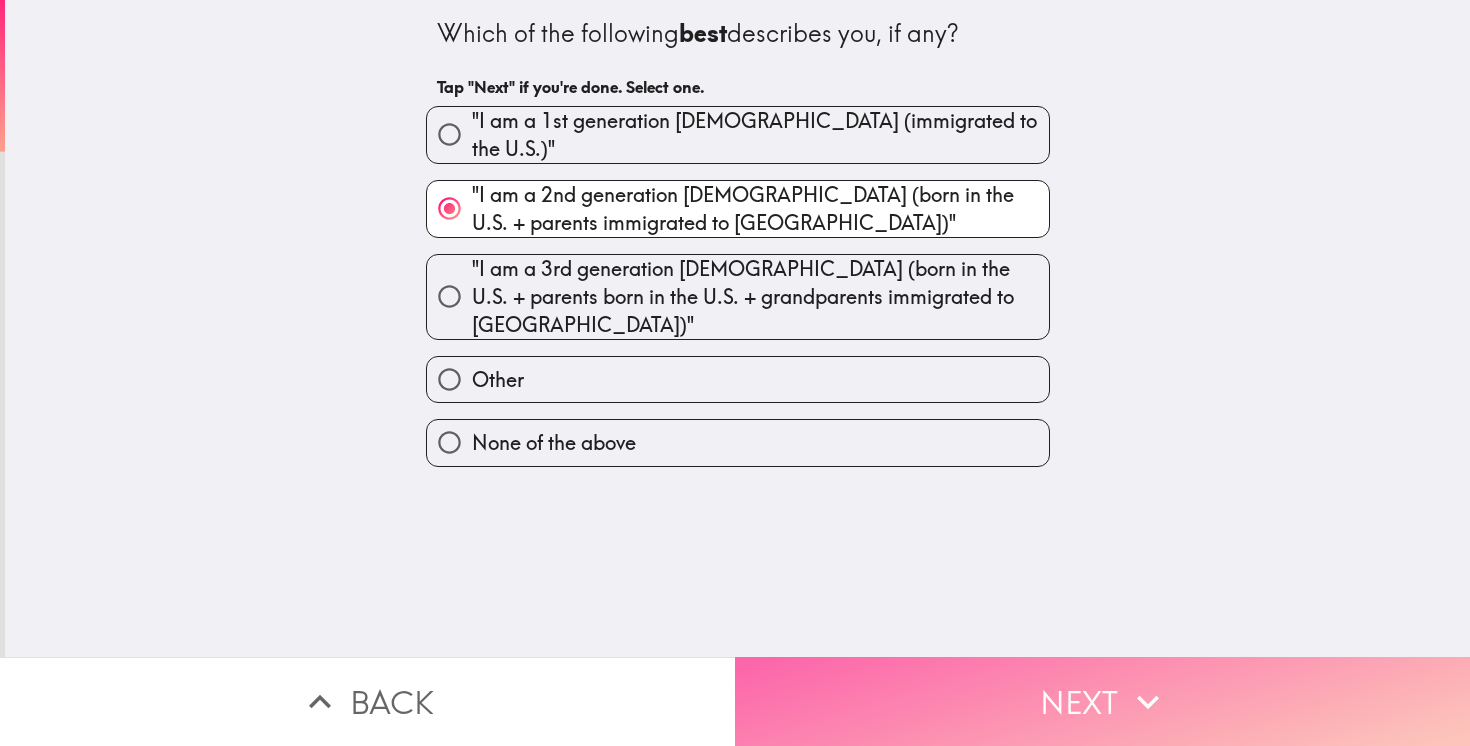 click on "Next" at bounding box center [1102, 701] 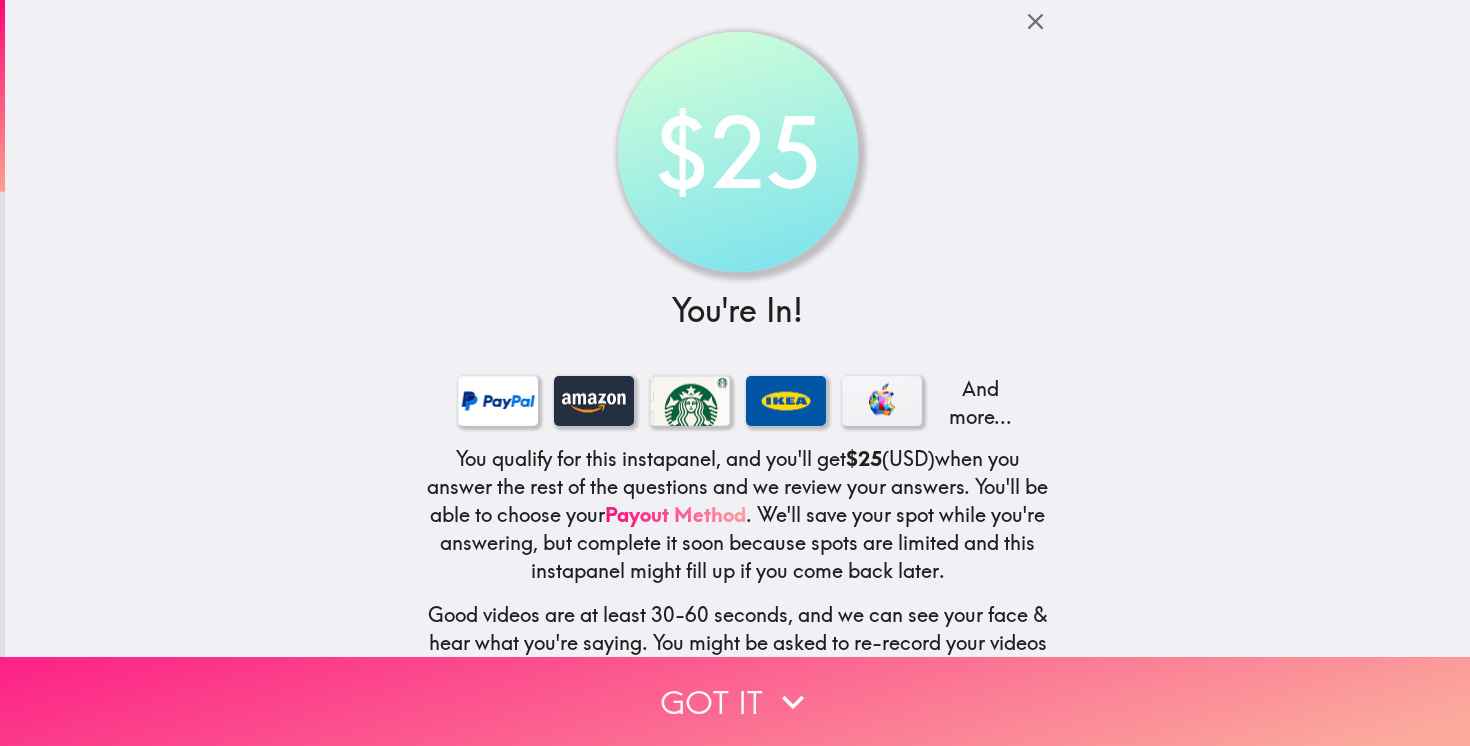 click on "Got it" at bounding box center (735, 701) 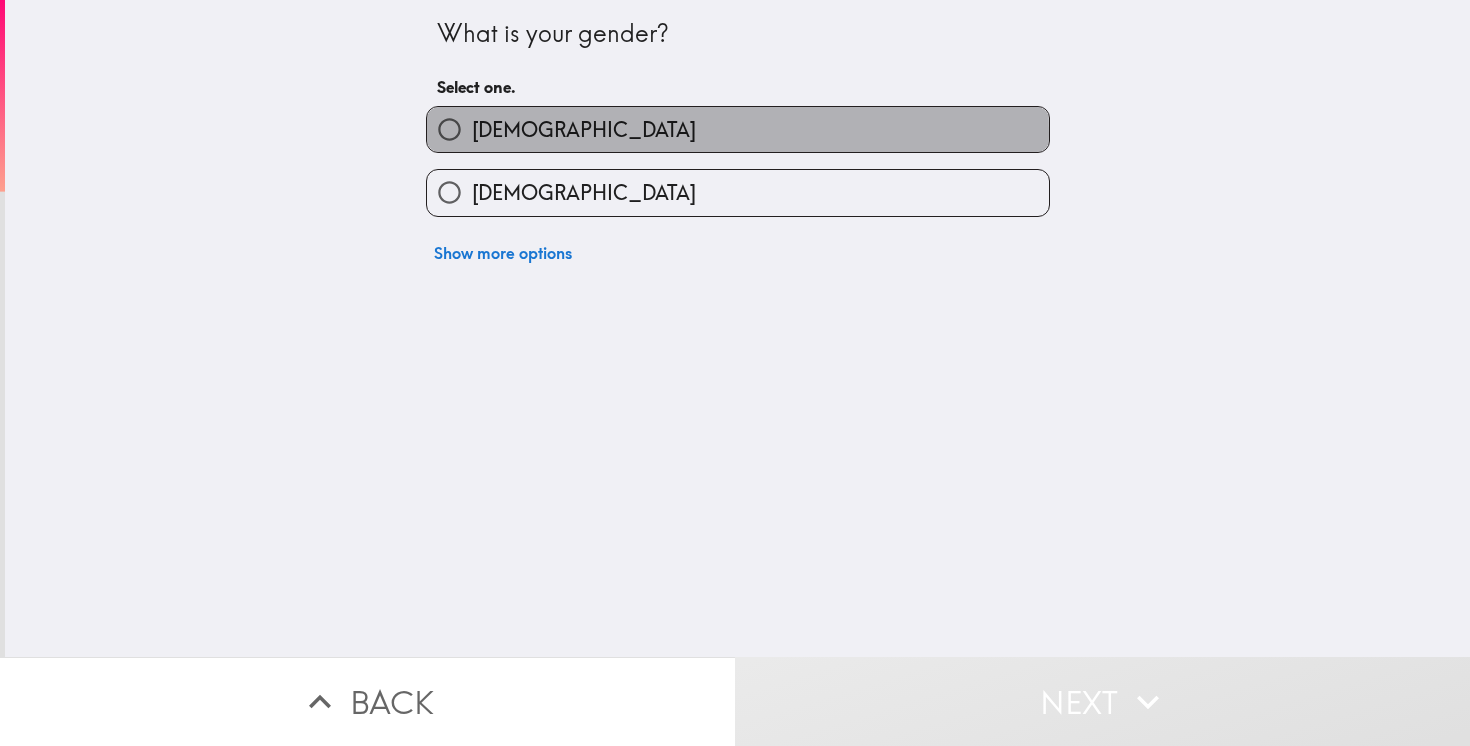 click on "[DEMOGRAPHIC_DATA]" at bounding box center (584, 130) 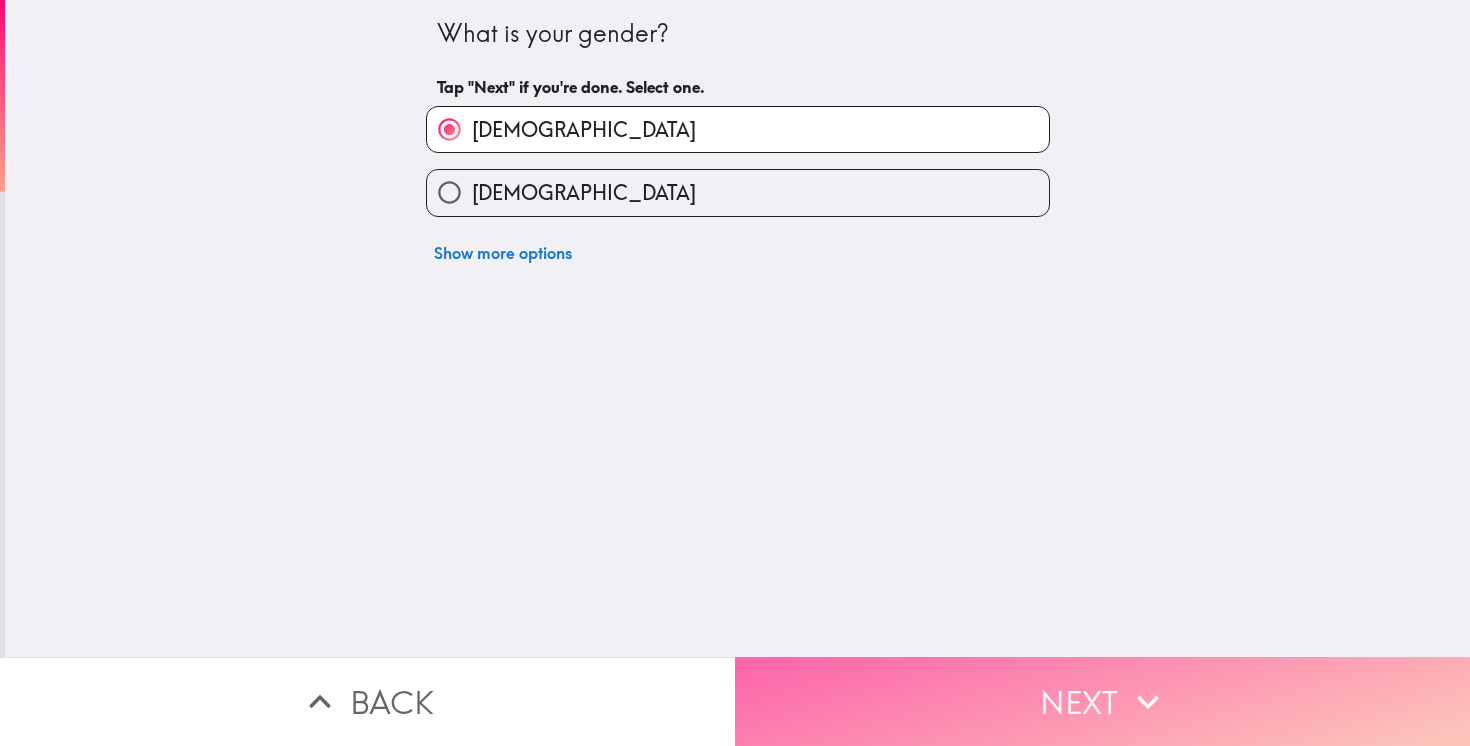 click on "Next" at bounding box center [1102, 701] 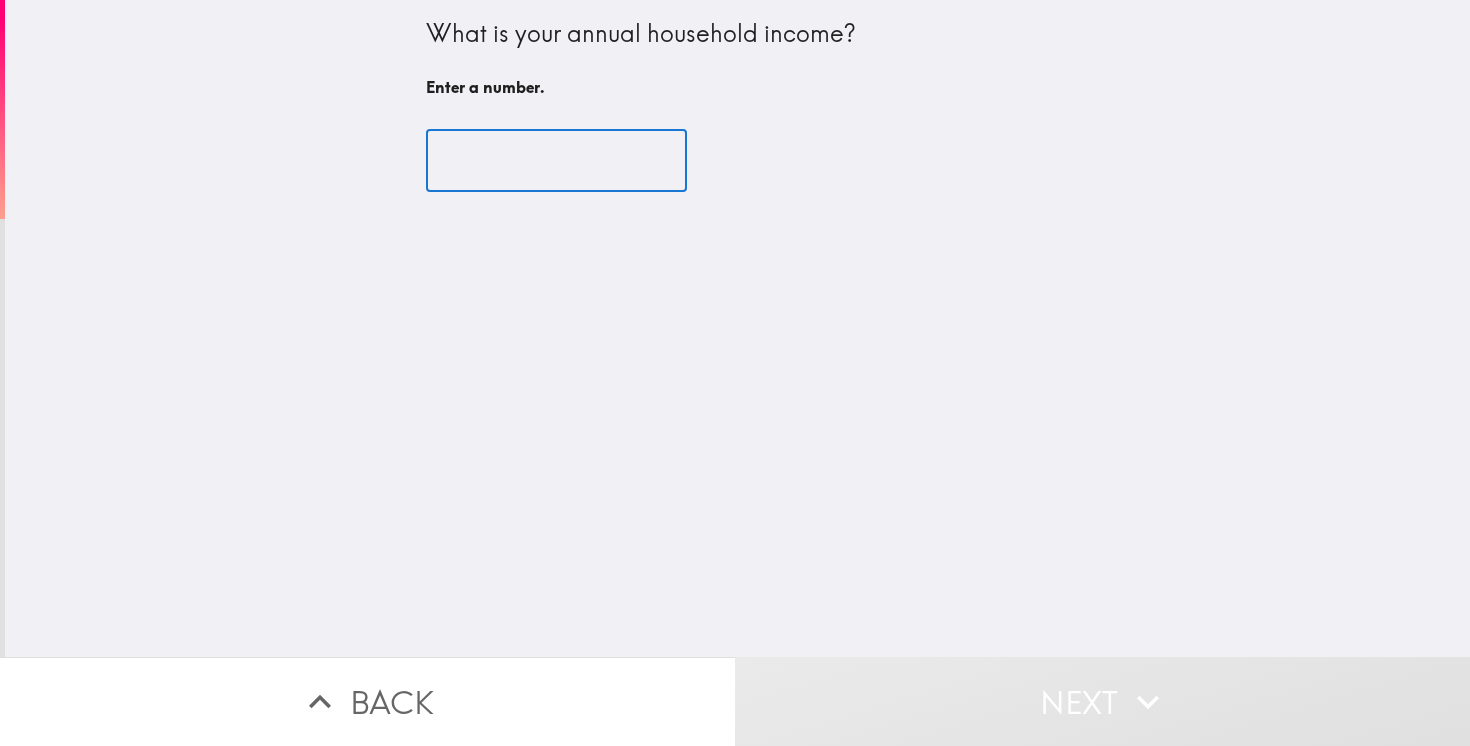 click at bounding box center (556, 161) 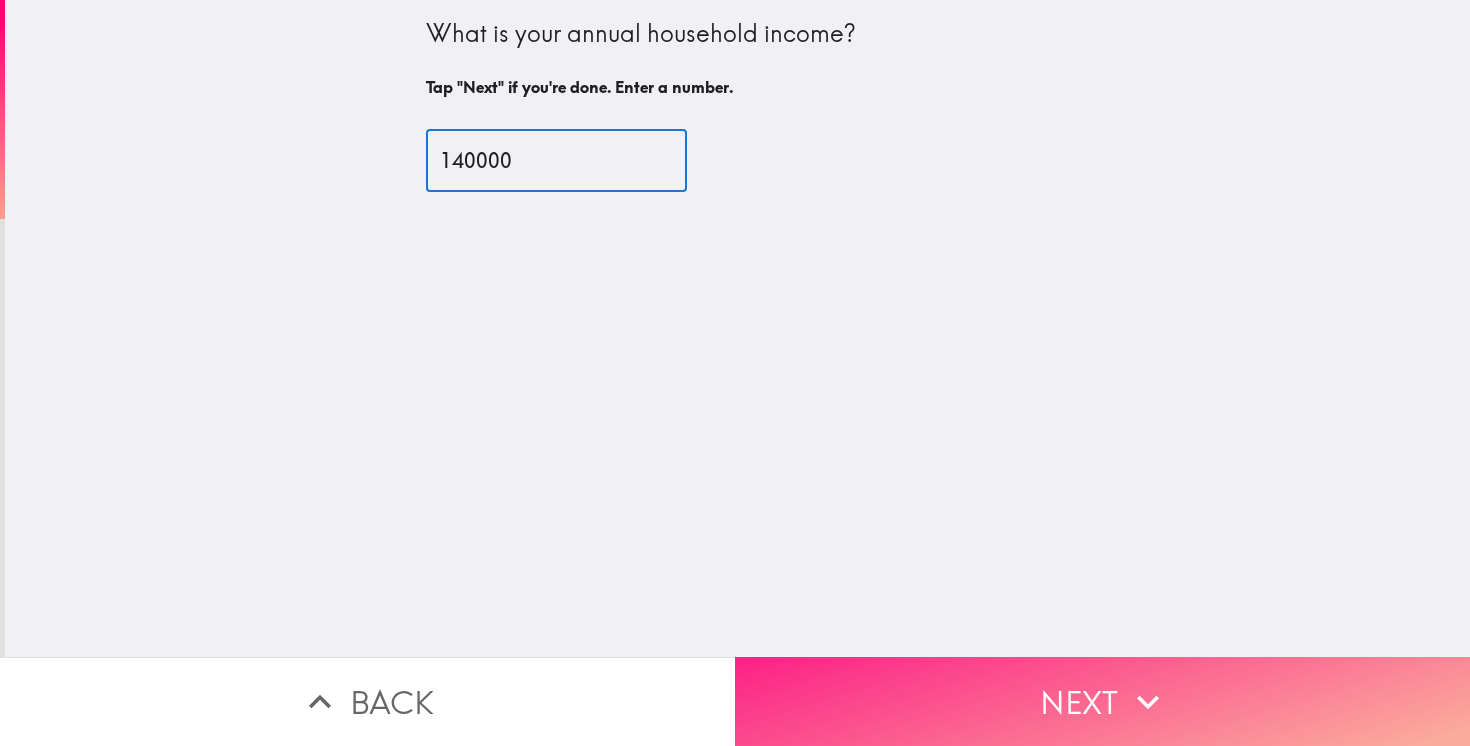 type on "140000" 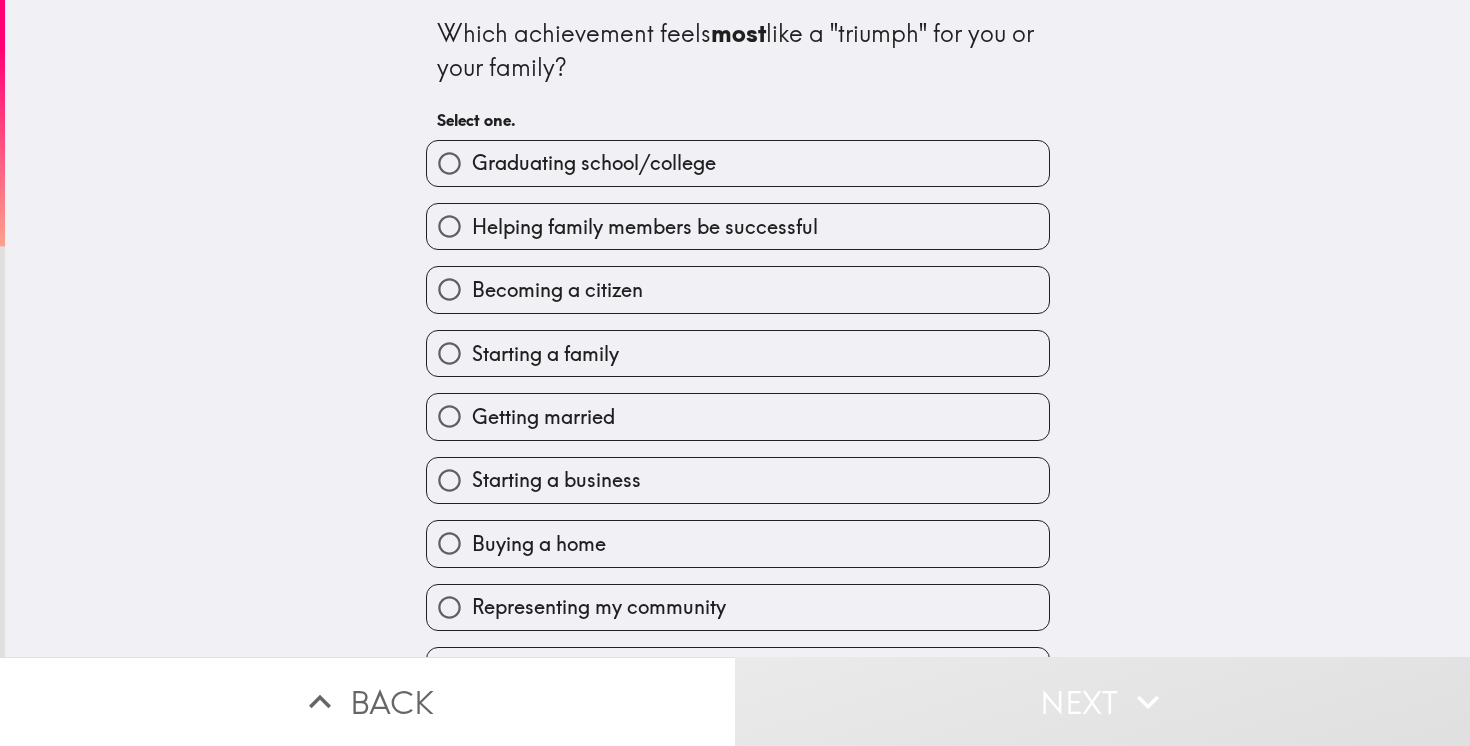 scroll, scrollTop: 46, scrollLeft: 0, axis: vertical 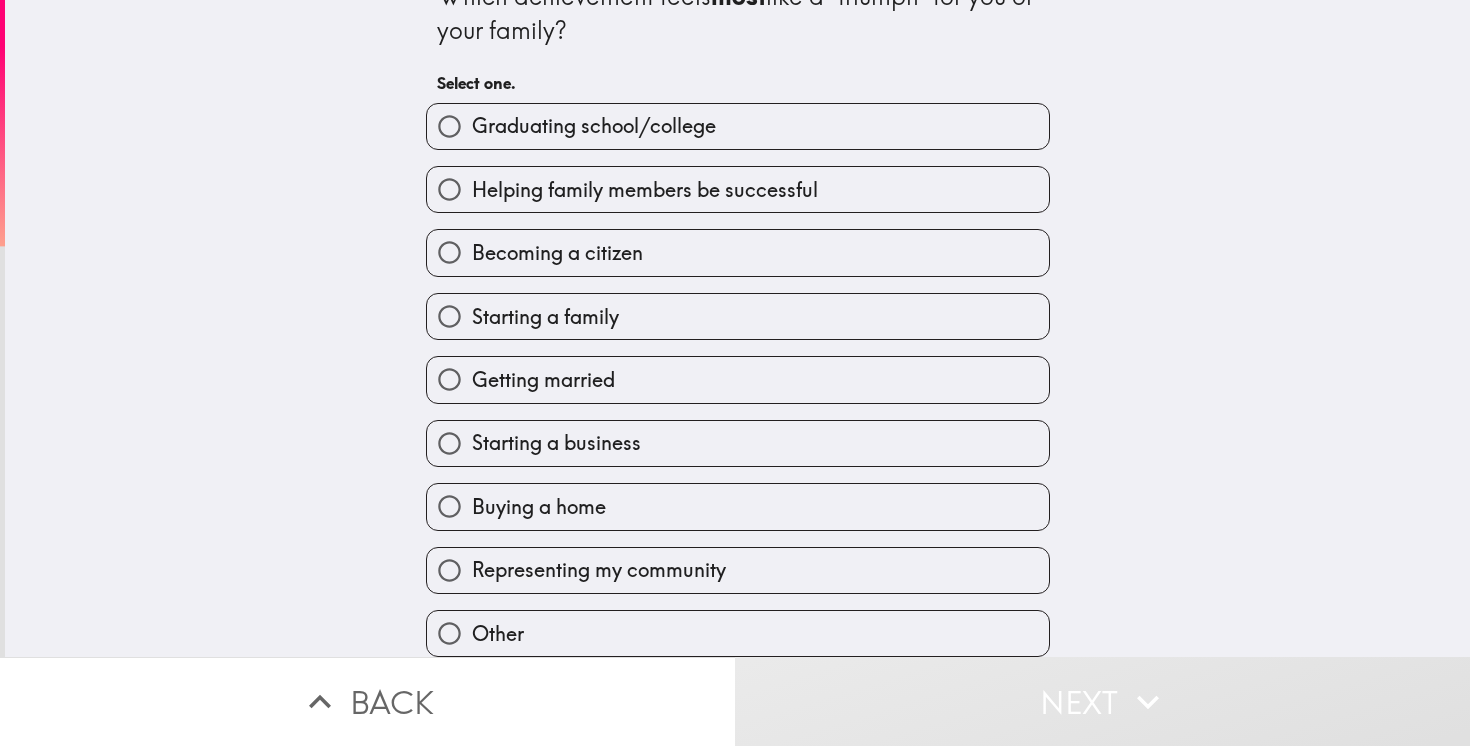 click on "Graduating school/college" at bounding box center [738, 126] 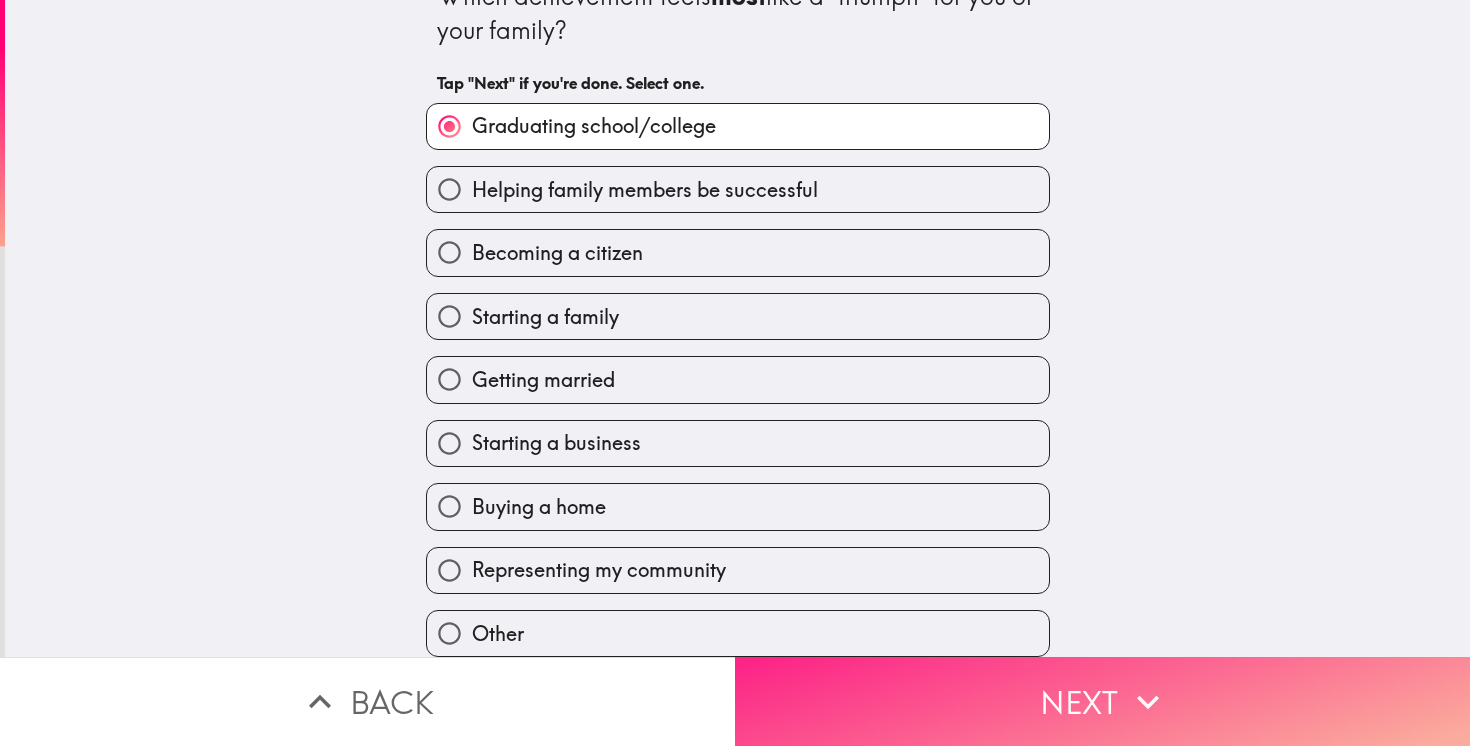 click on "Next" at bounding box center [1102, 701] 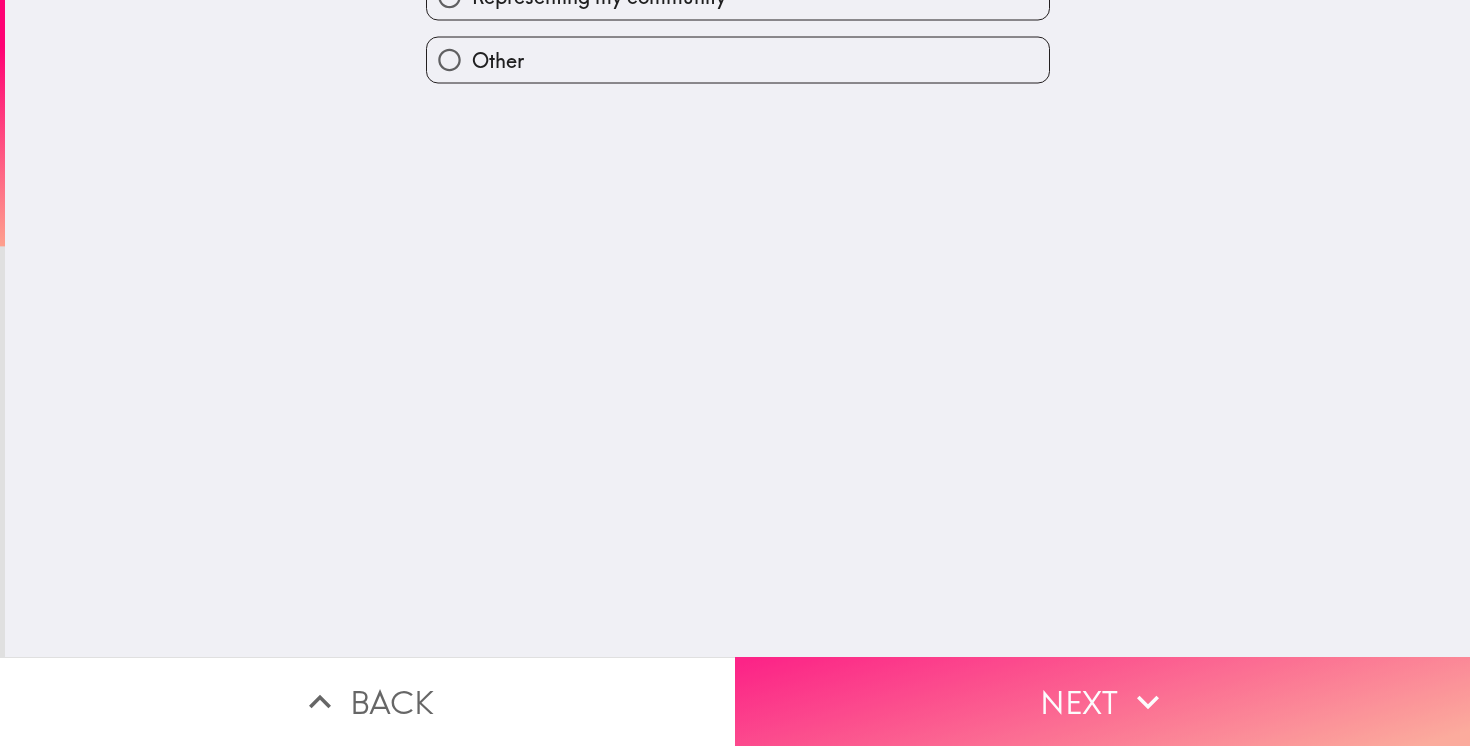 scroll, scrollTop: 0, scrollLeft: 0, axis: both 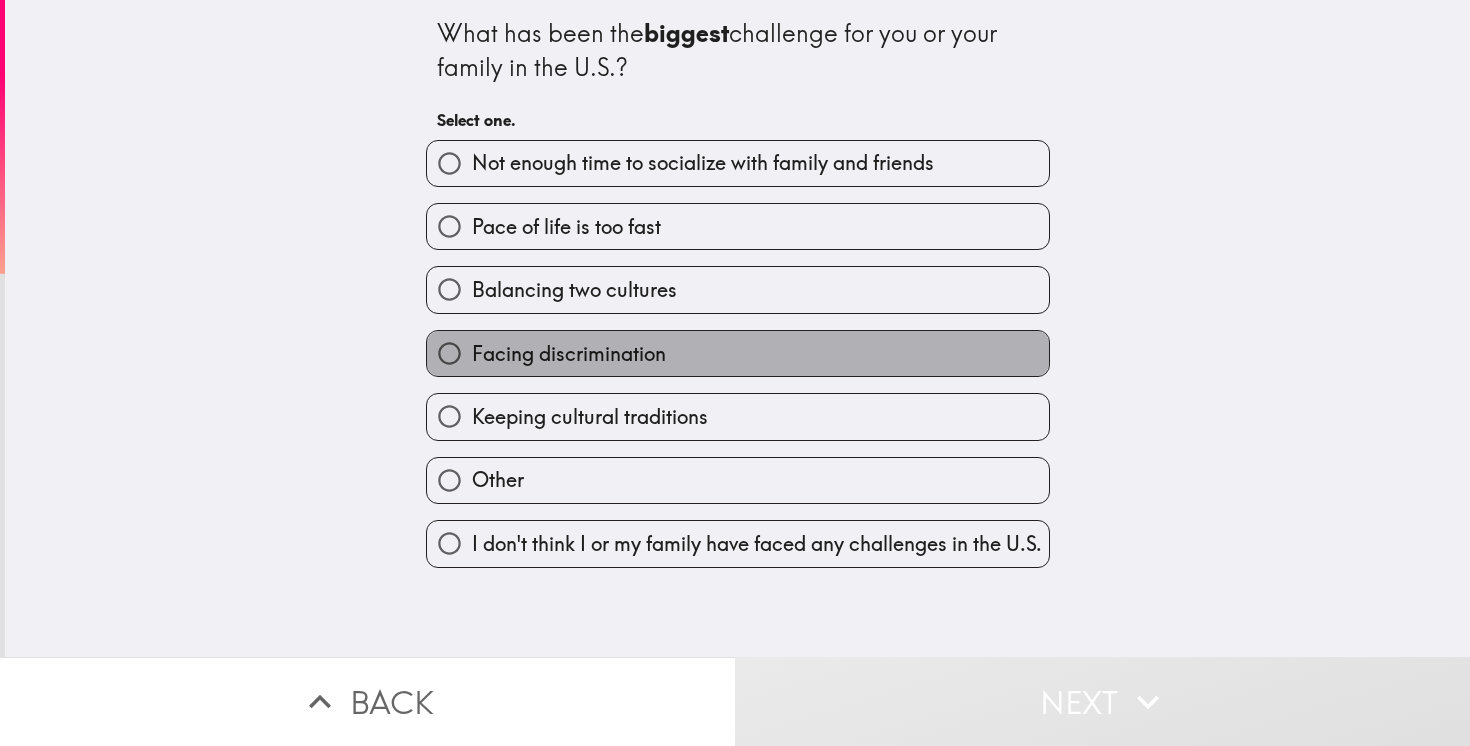 click on "Facing discrimination" at bounding box center [738, 353] 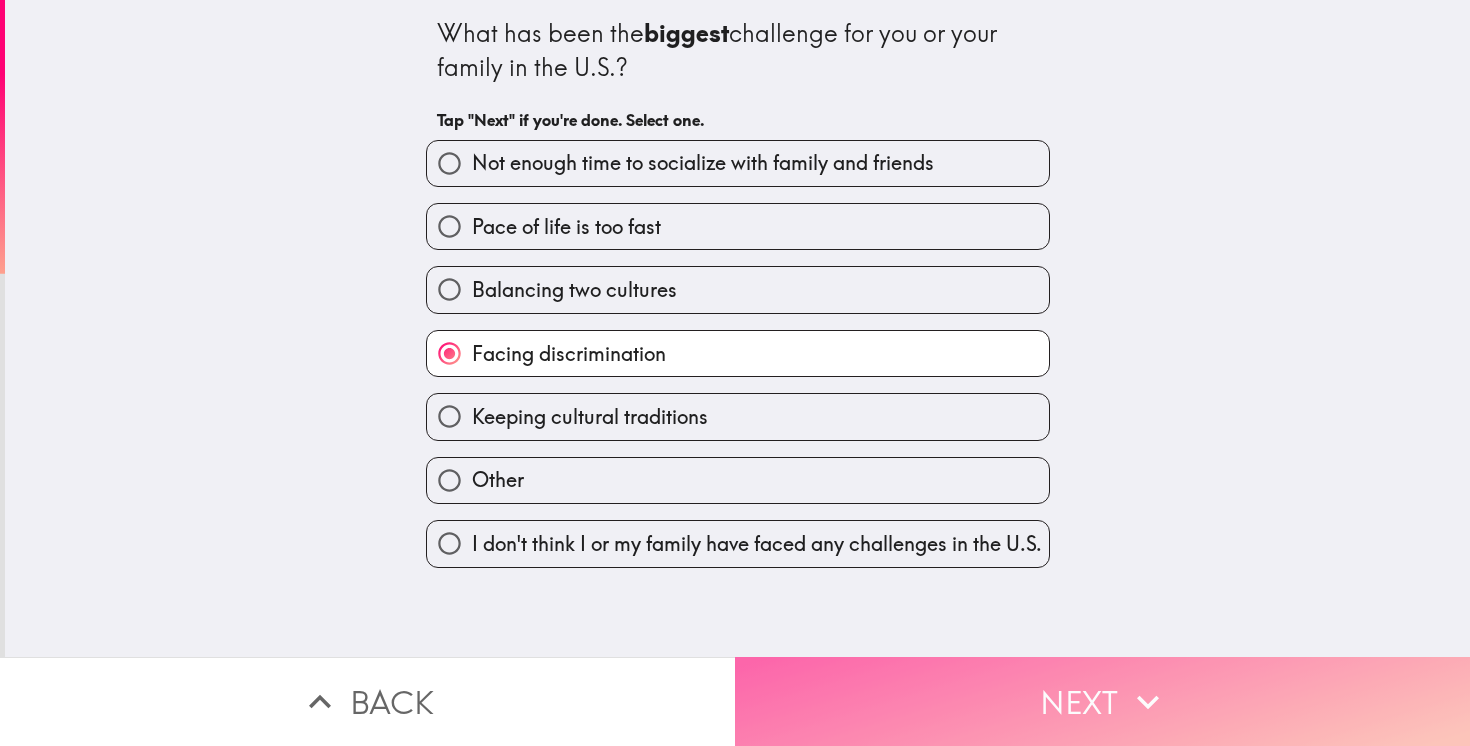 click on "Next" at bounding box center [1102, 701] 